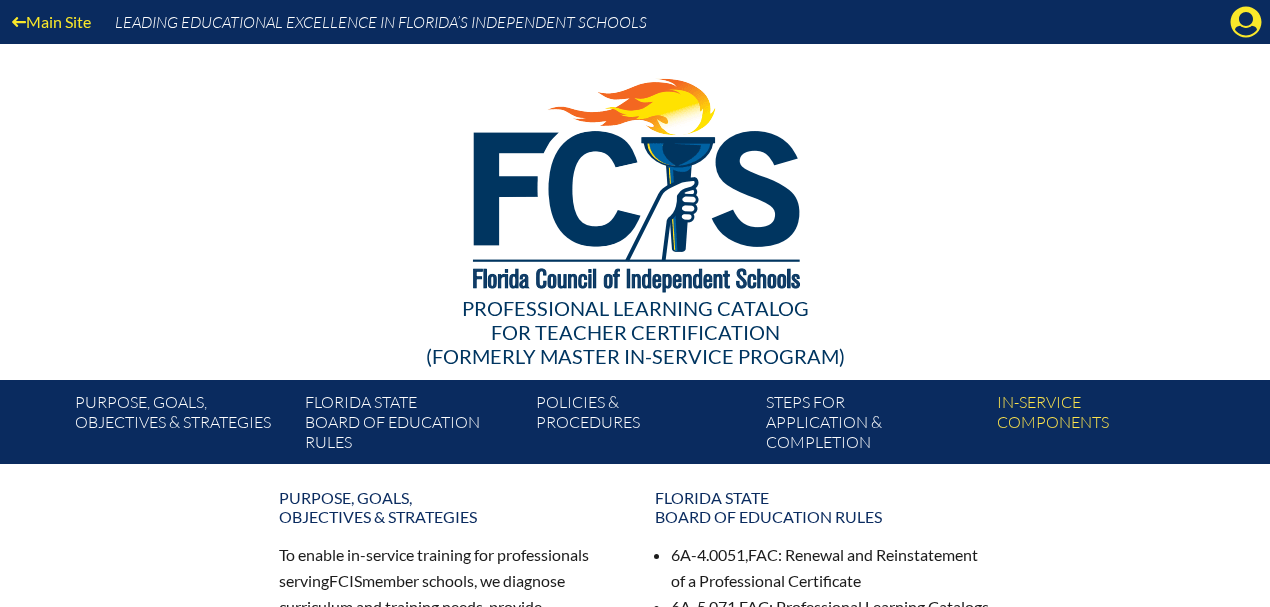 scroll, scrollTop: 0, scrollLeft: 0, axis: both 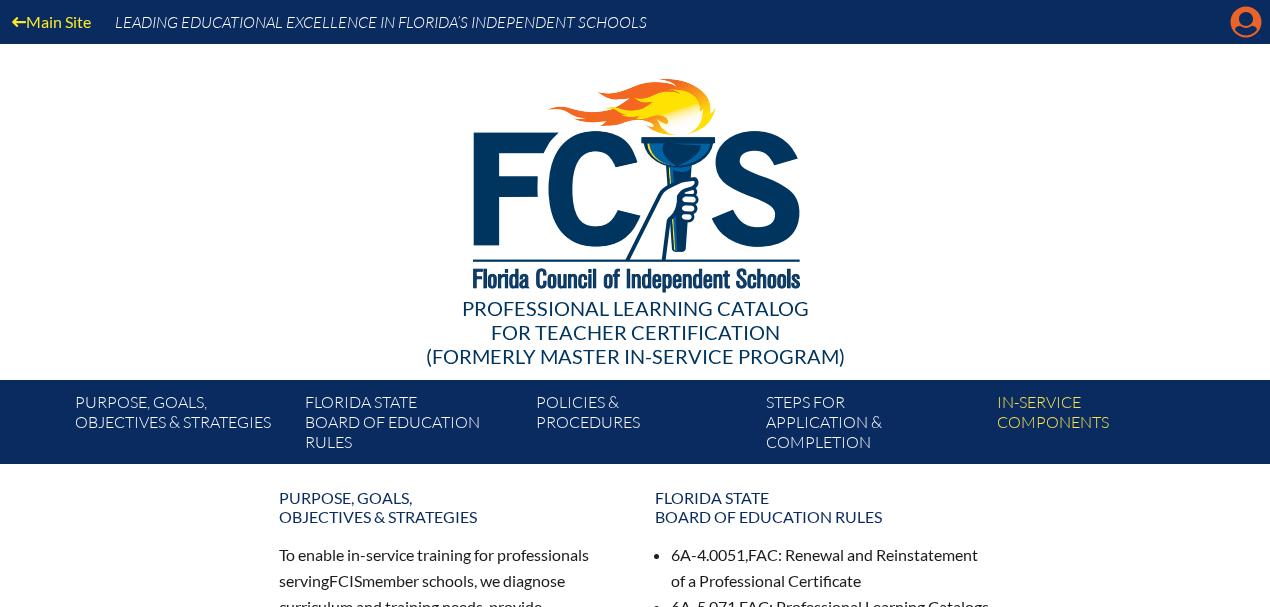 click 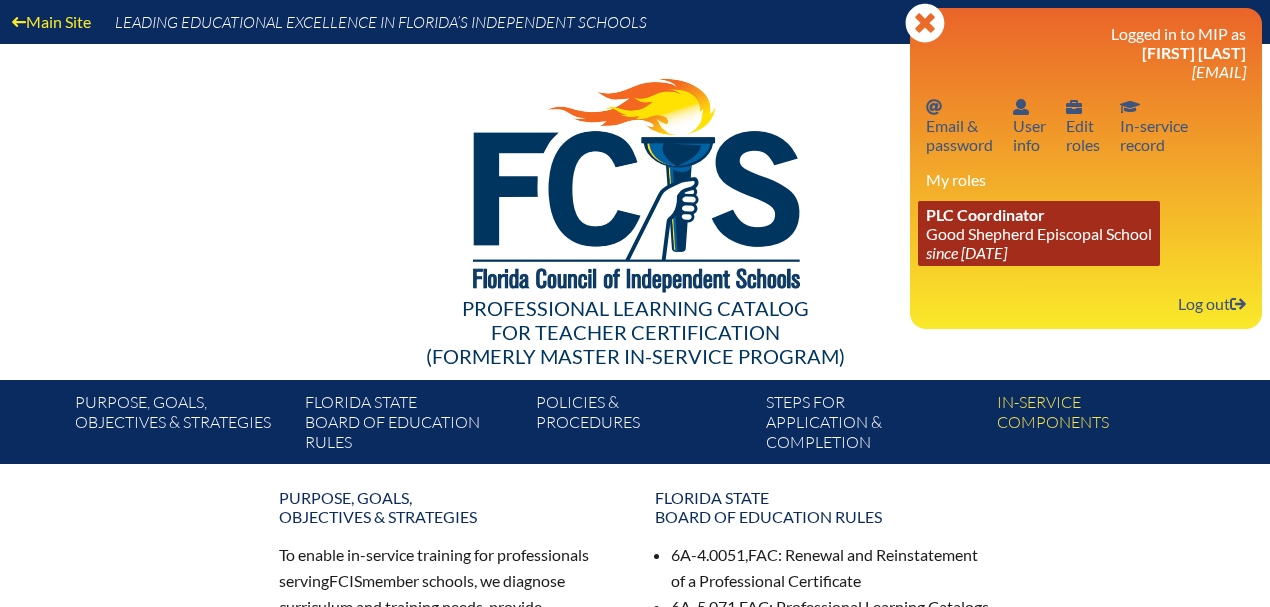 click on "PLC Coordinator
Good Shepherd Episcopal School
since [DATE], [LOCATION]" at bounding box center [1039, 233] 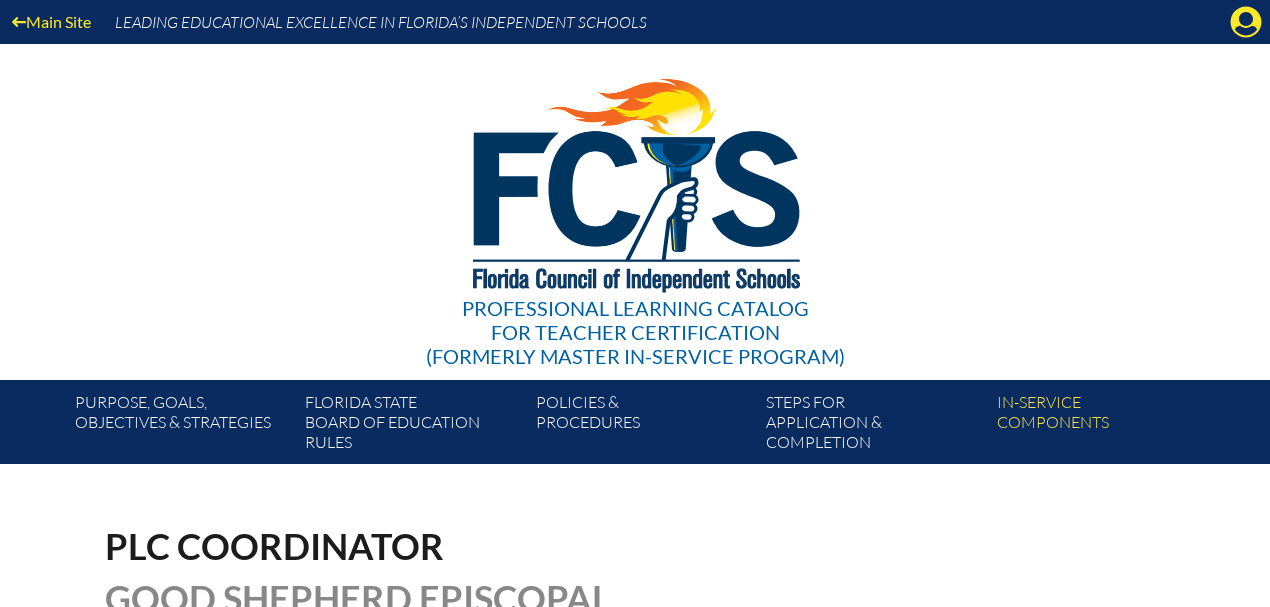 scroll, scrollTop: 0, scrollLeft: 0, axis: both 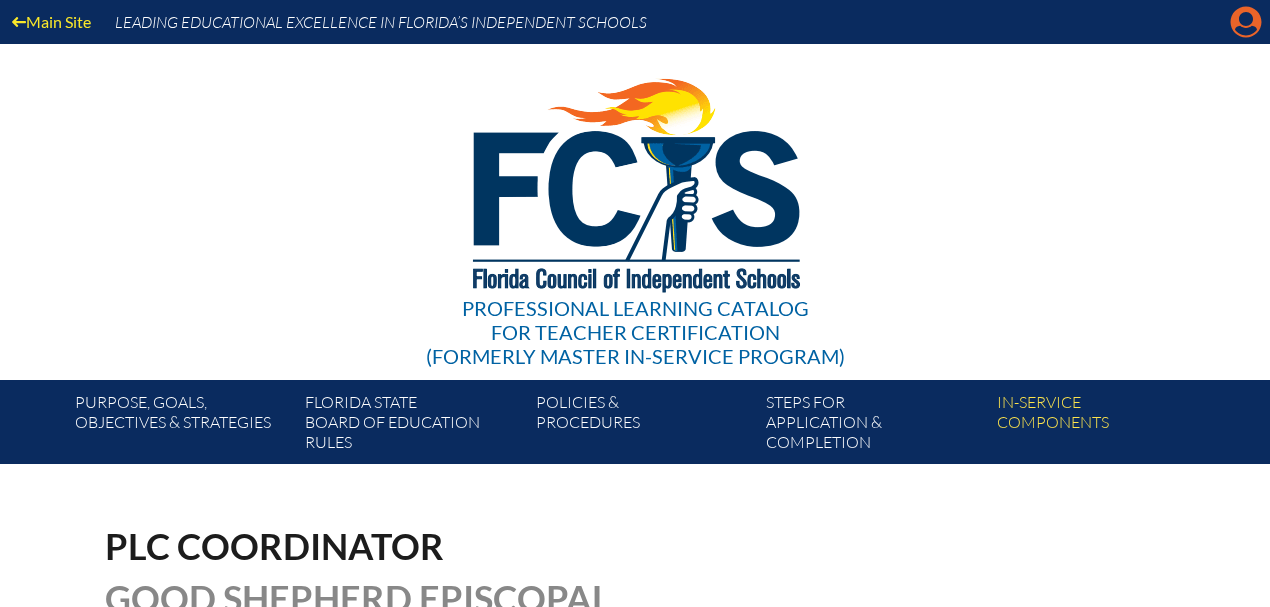 click 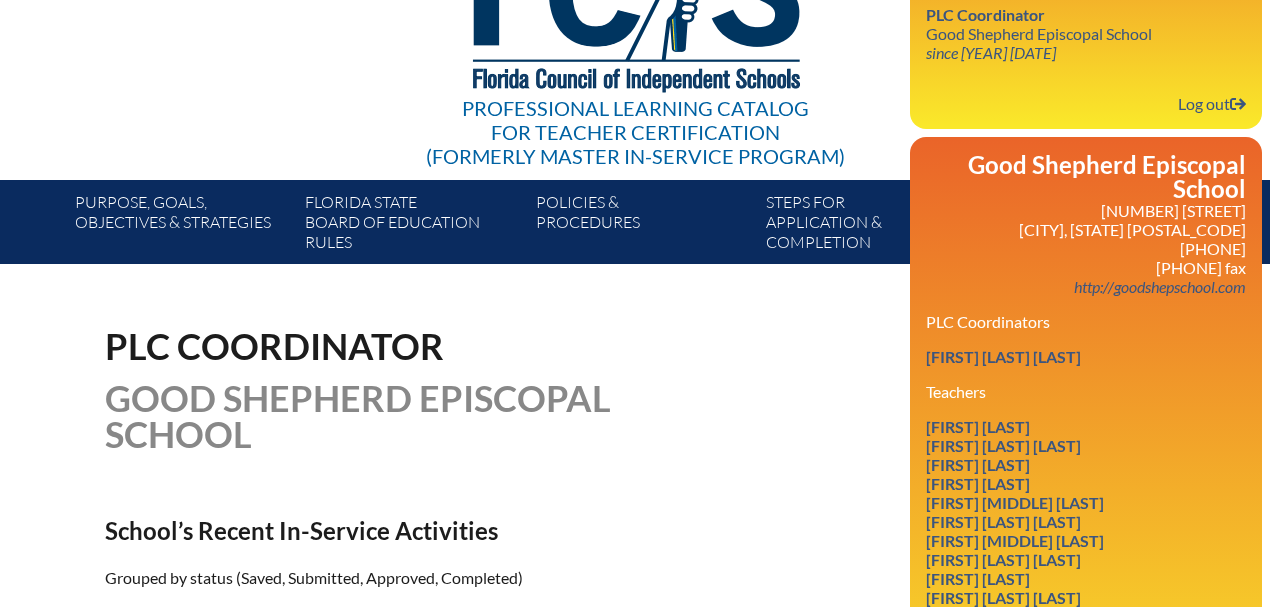 scroll, scrollTop: 333, scrollLeft: 0, axis: vertical 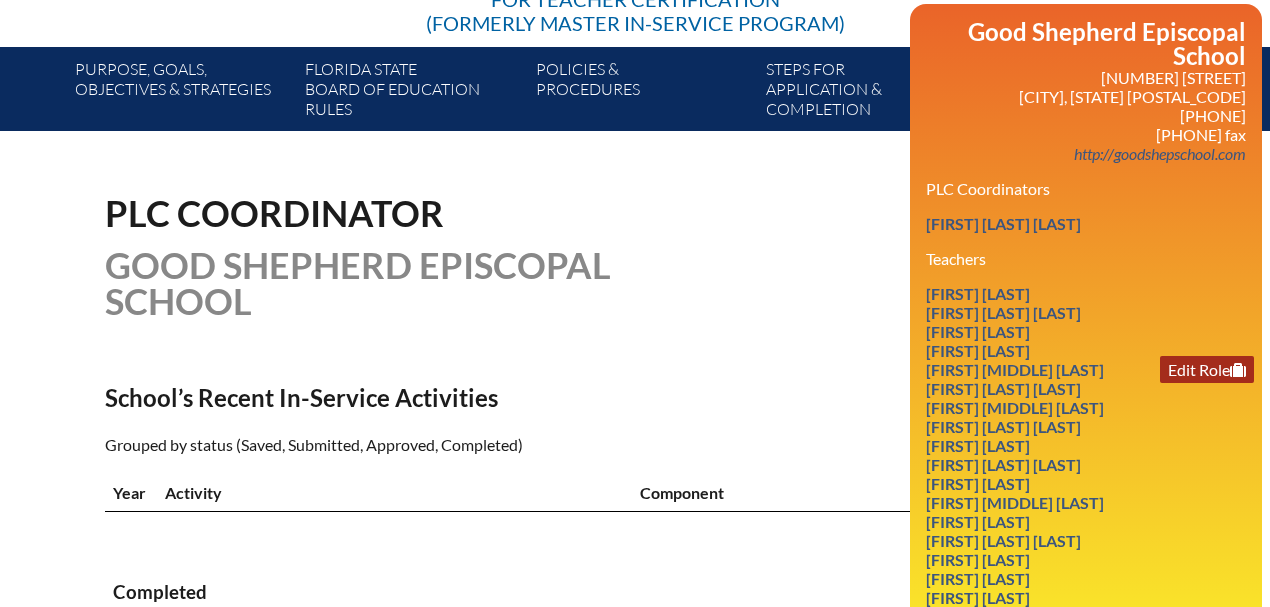 click on "Edit Role" at bounding box center [1207, 369] 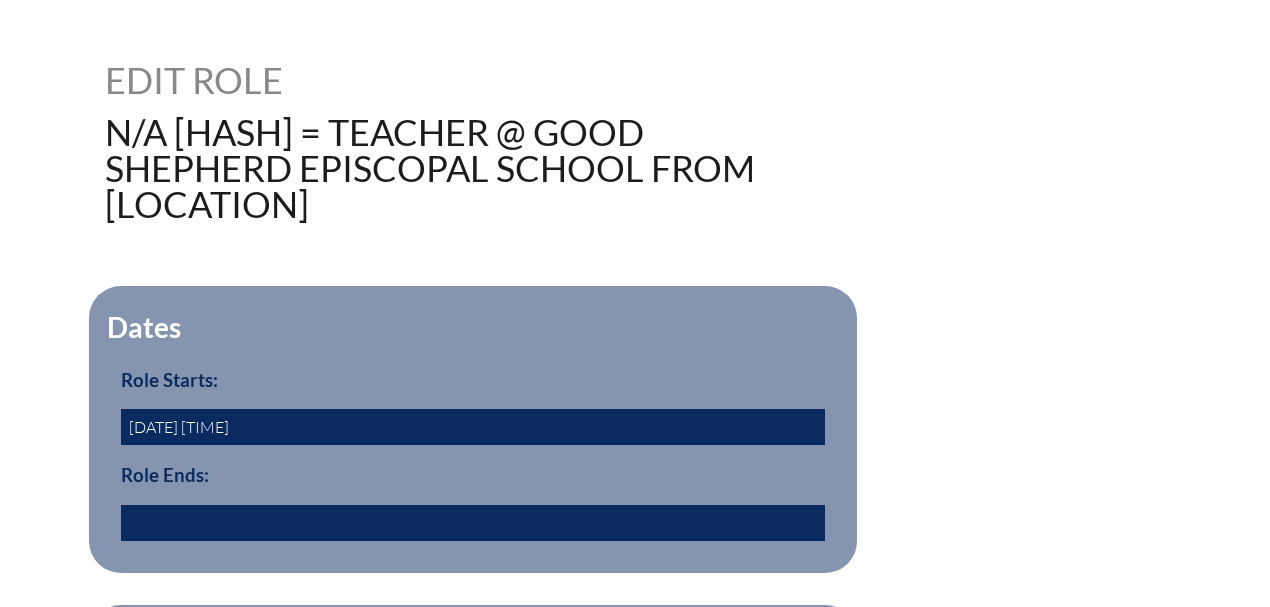 scroll, scrollTop: 0, scrollLeft: 0, axis: both 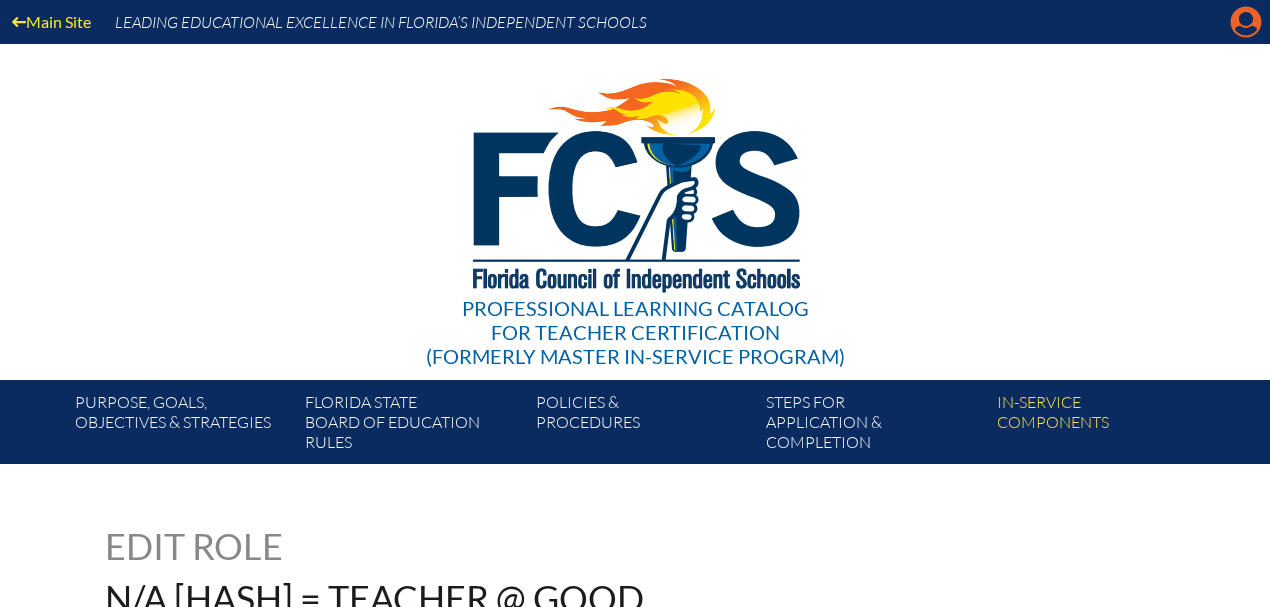 click on "Manage account" 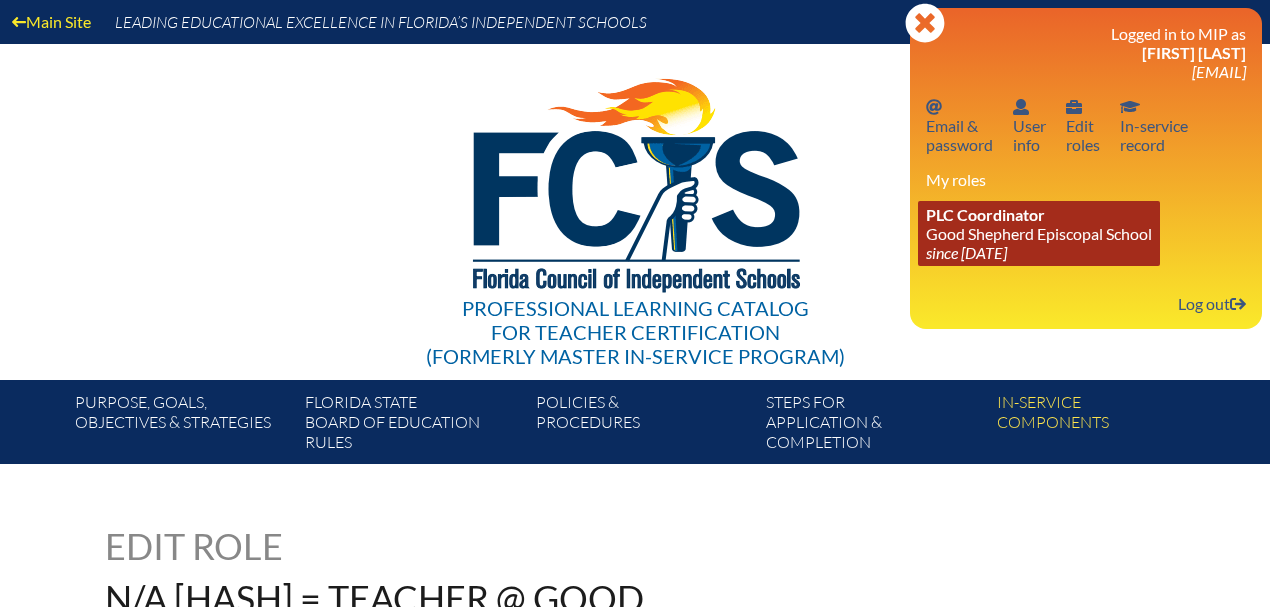 click on "PLC Coordinator" at bounding box center (985, 214) 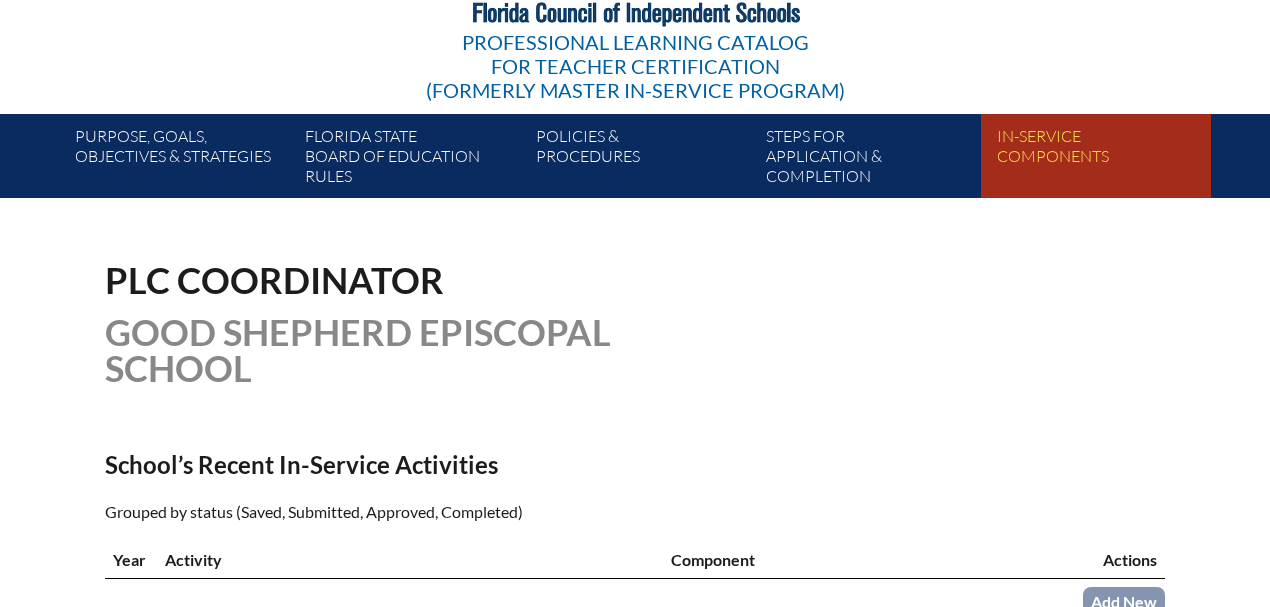 scroll, scrollTop: 0, scrollLeft: 0, axis: both 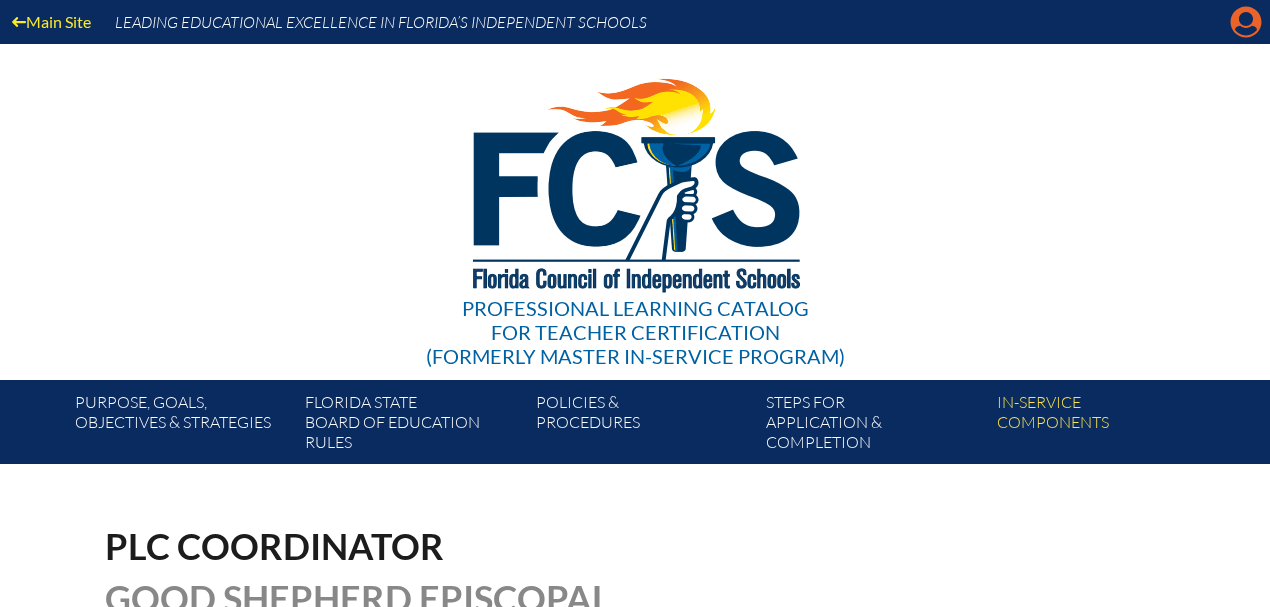 click on "Manage account" 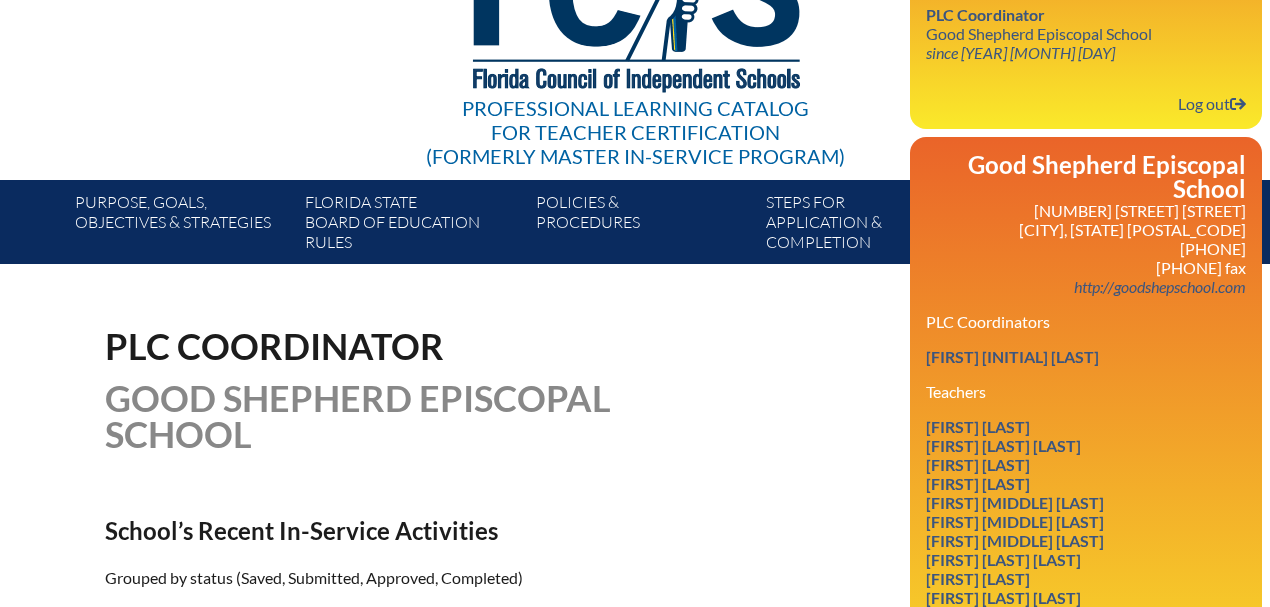 scroll, scrollTop: 400, scrollLeft: 0, axis: vertical 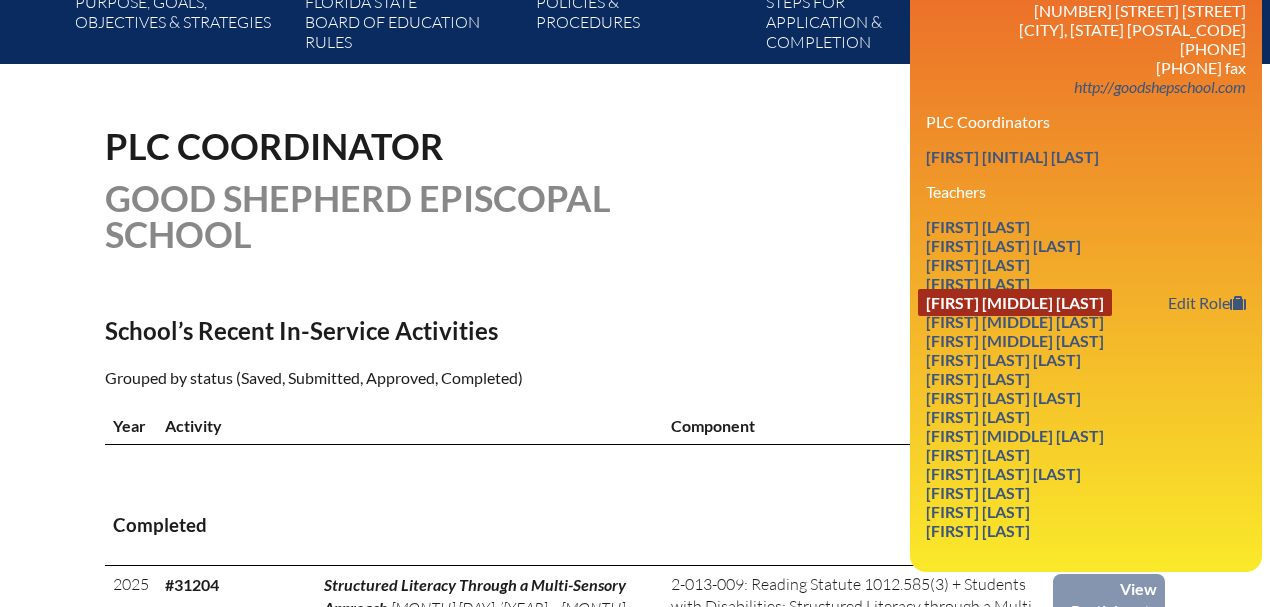 click on "Cara Lynne Cantrell" at bounding box center [1015, 302] 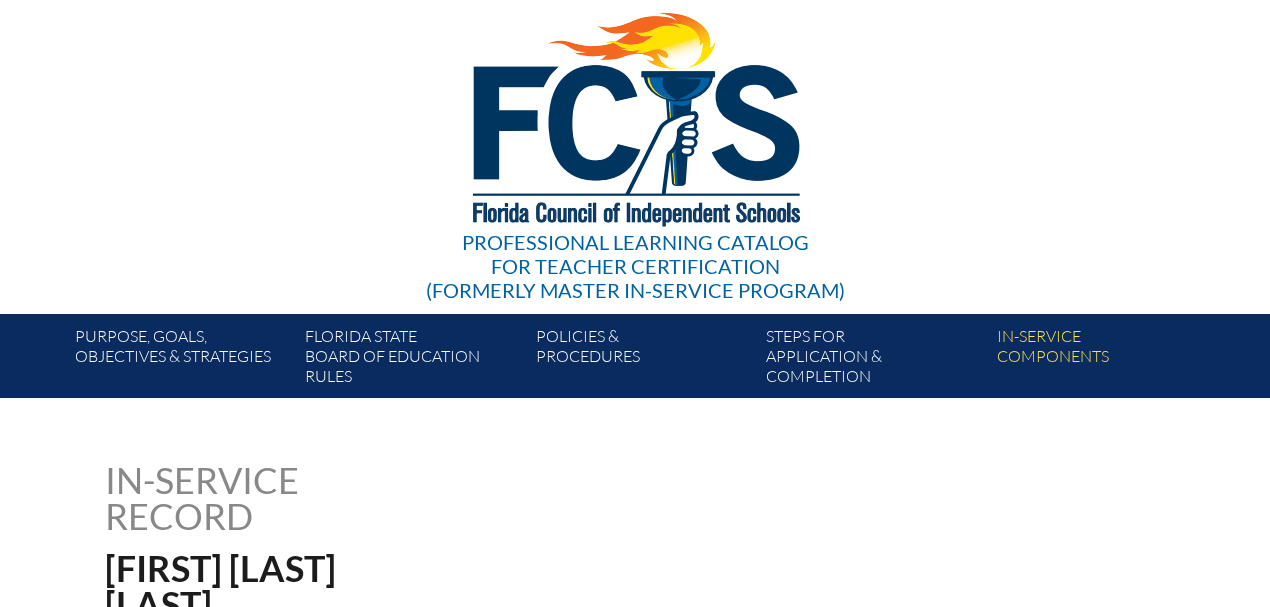 scroll, scrollTop: 0, scrollLeft: 0, axis: both 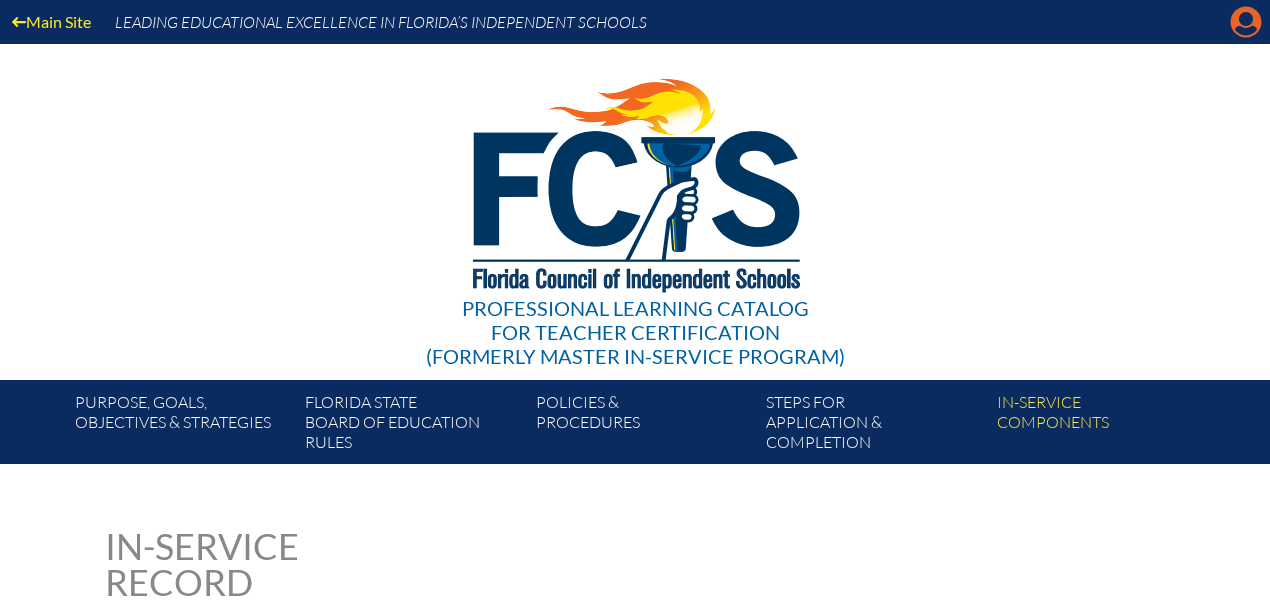 click on "Manage account" 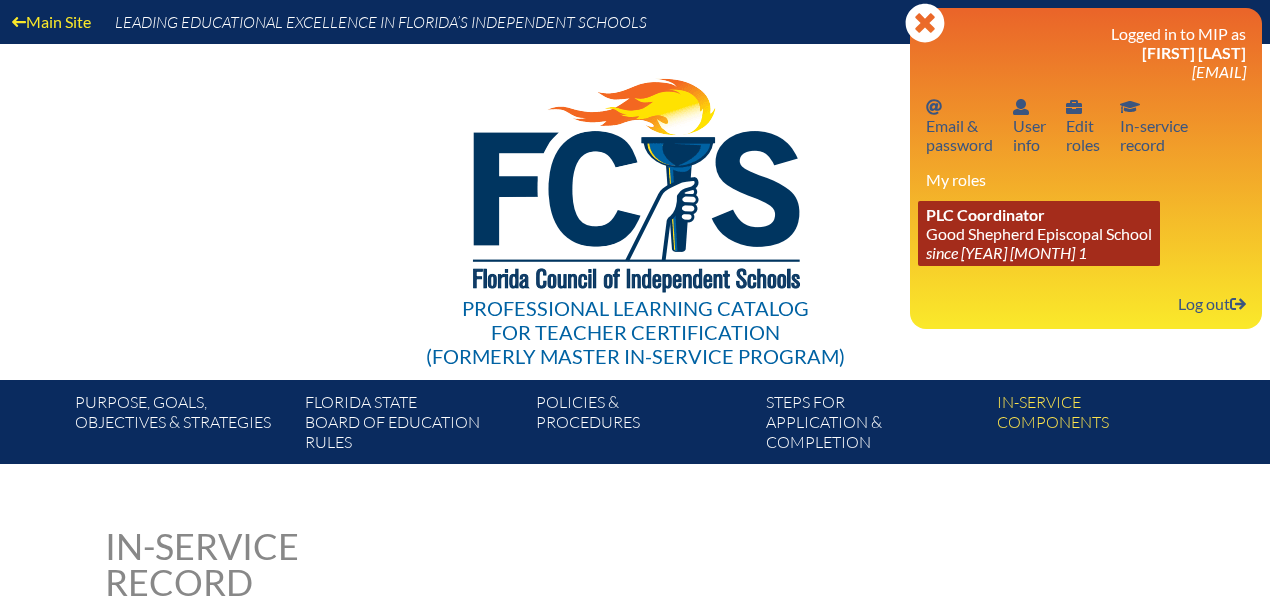 click on "PLC Coordinator" at bounding box center [985, 214] 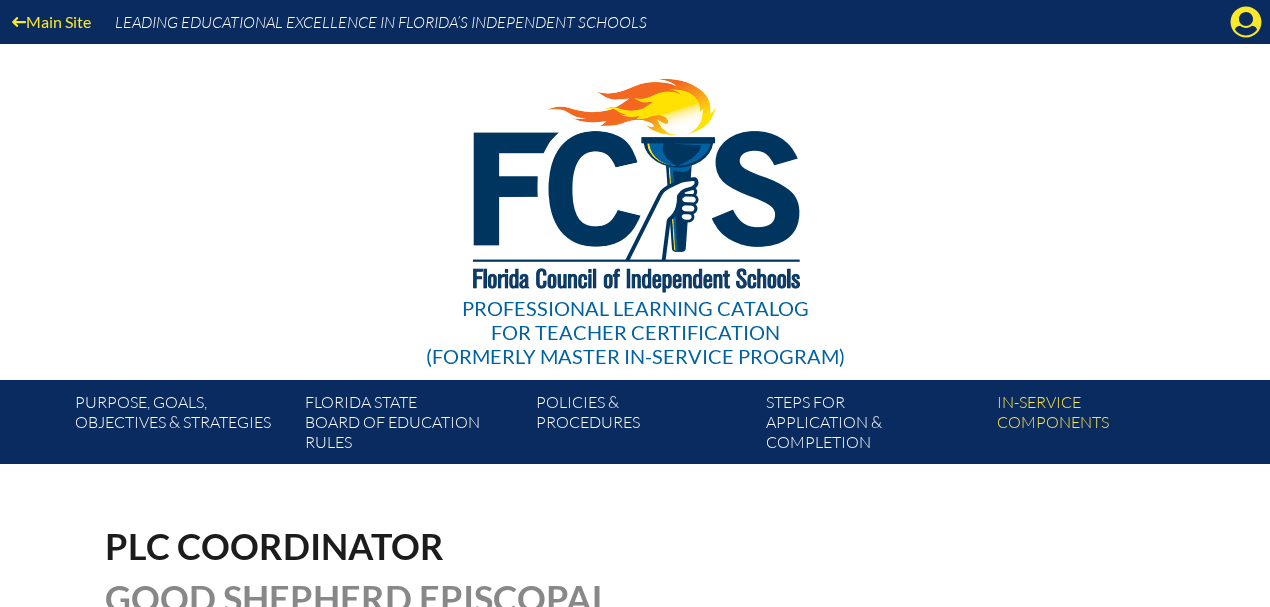 scroll, scrollTop: 0, scrollLeft: 0, axis: both 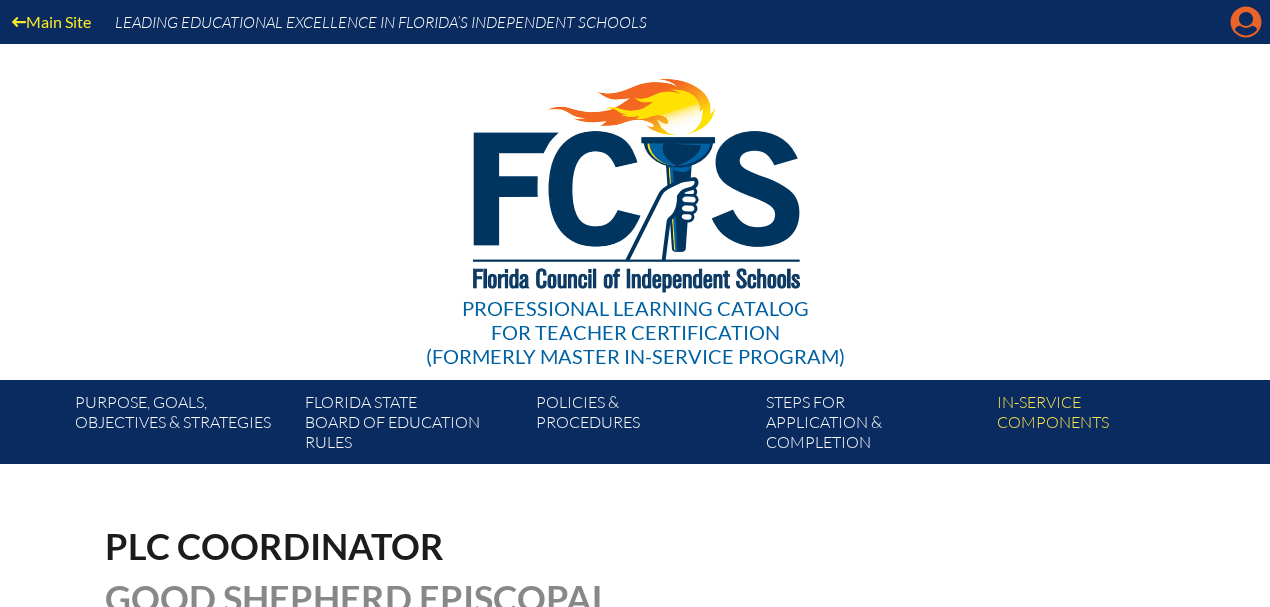 click on "Manage account" 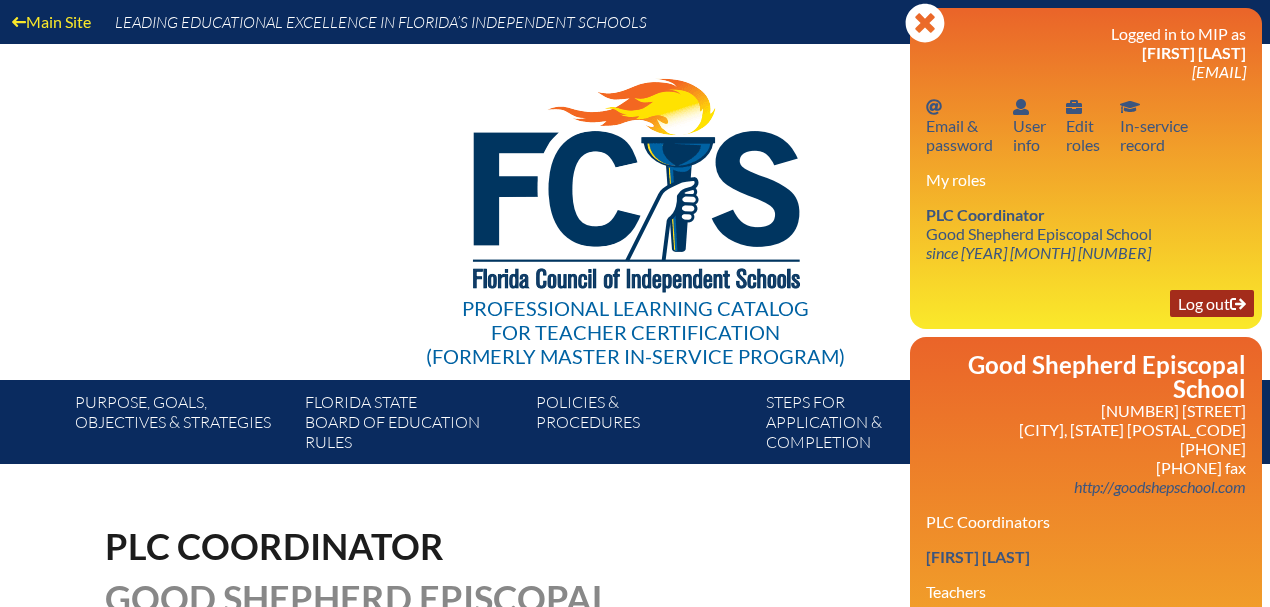 click on "Log out
Log out" at bounding box center [1212, 303] 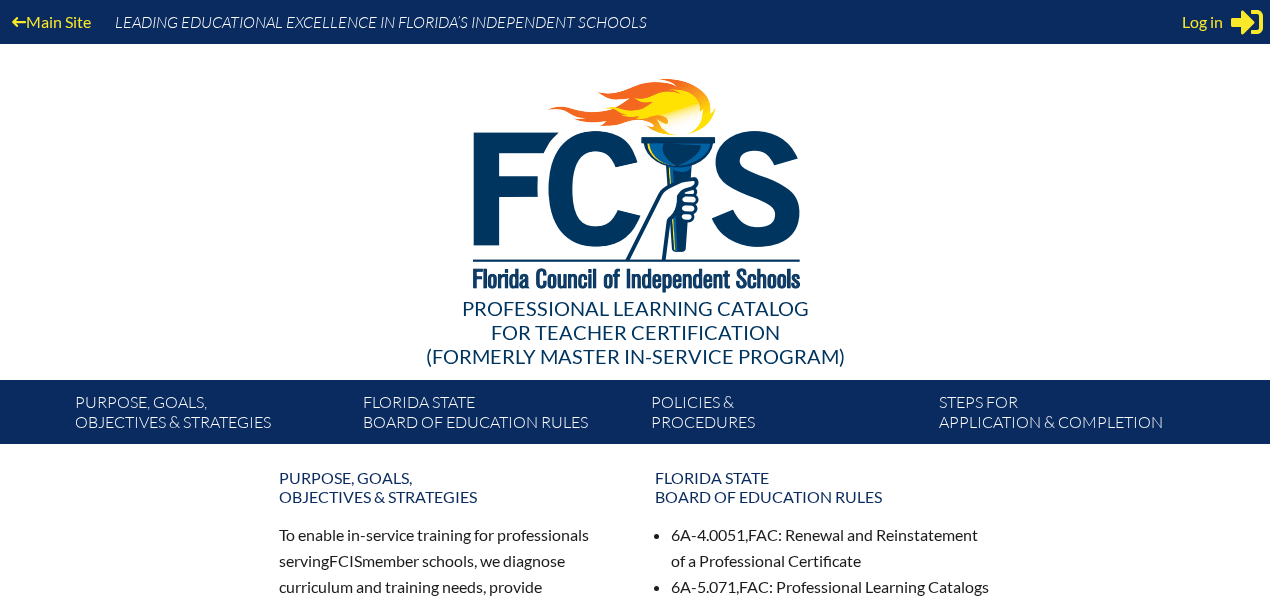 scroll, scrollTop: 0, scrollLeft: 0, axis: both 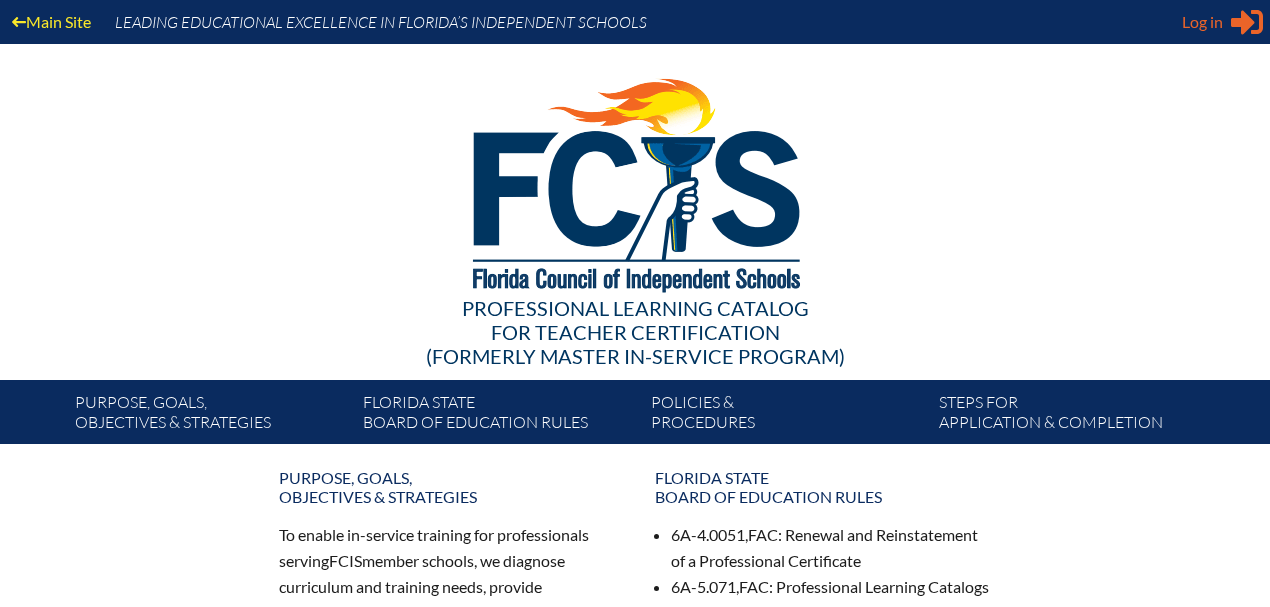 type on "[EMAIL]" 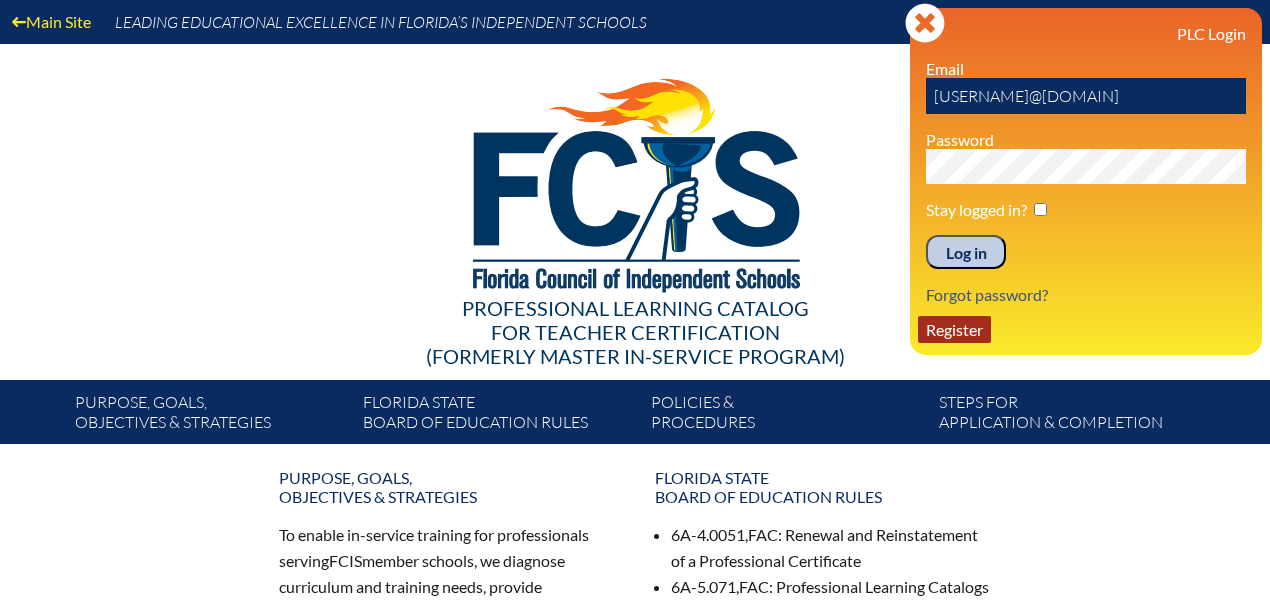 click on "Register" at bounding box center (954, 329) 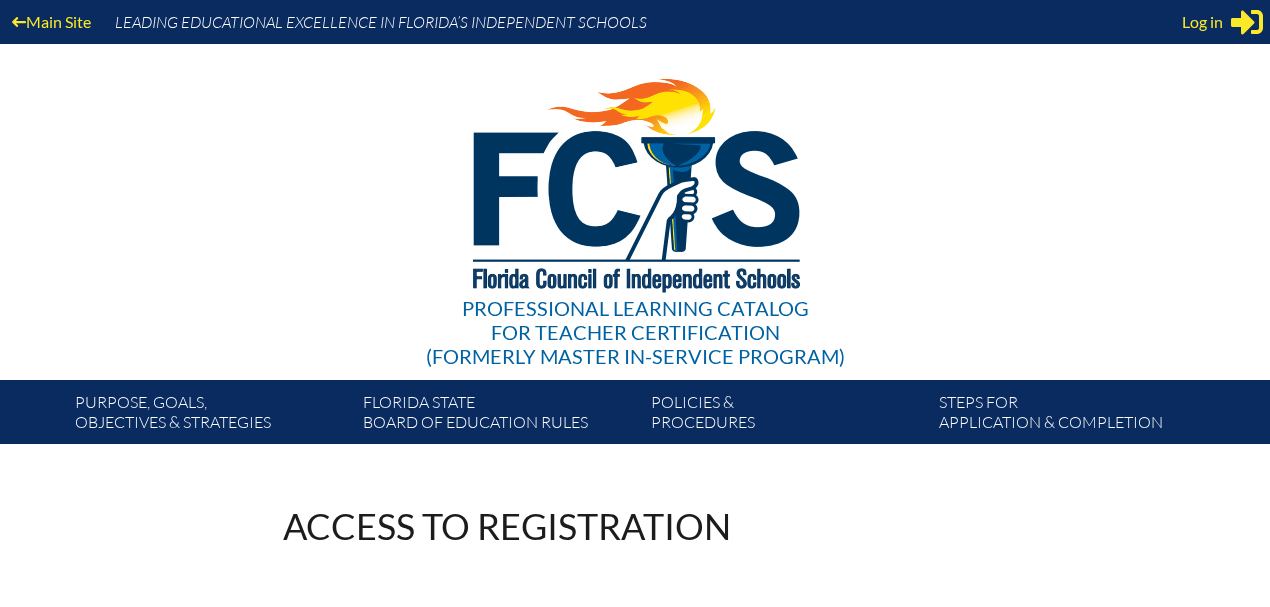 scroll, scrollTop: 0, scrollLeft: 0, axis: both 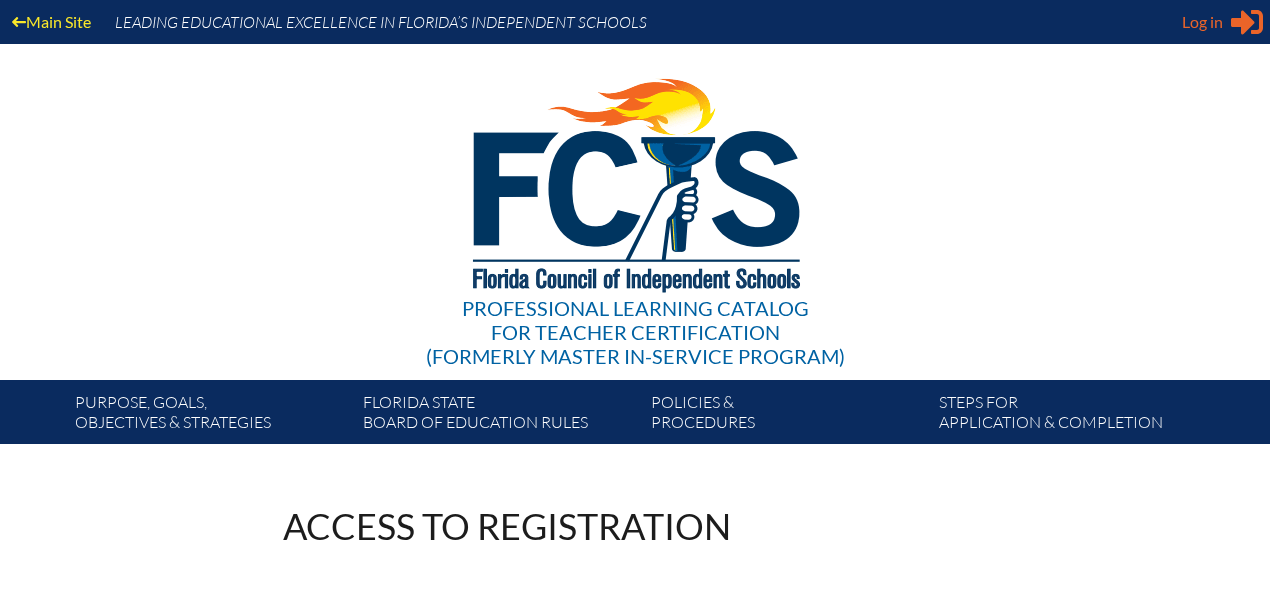 type on "[EMAIL]" 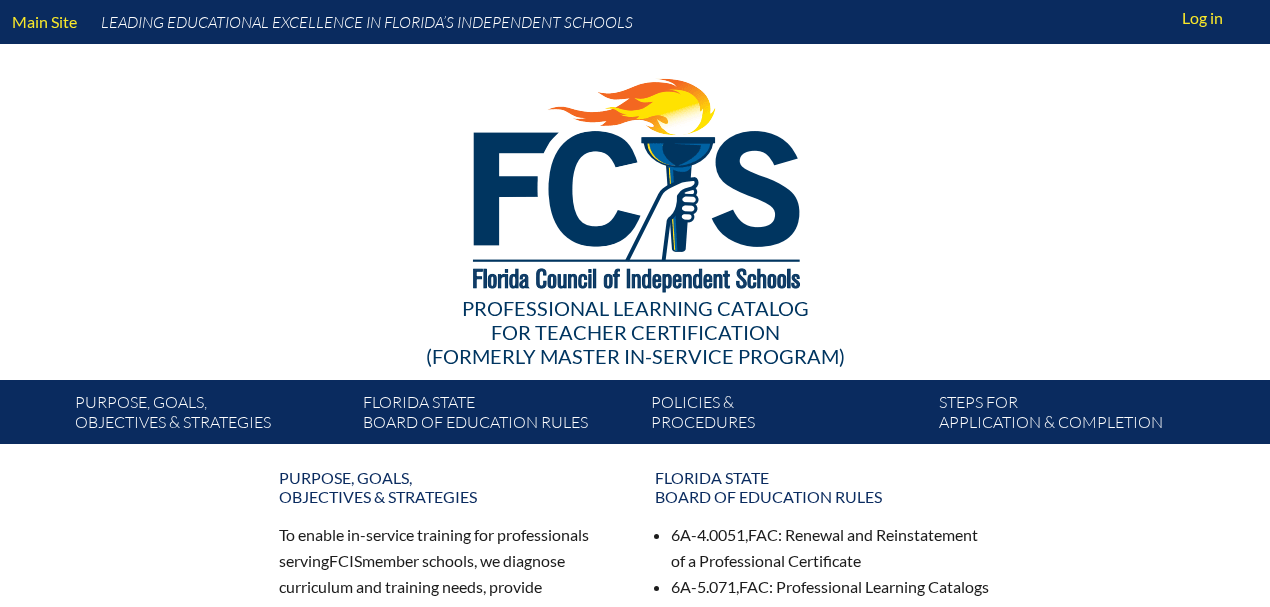 scroll, scrollTop: 0, scrollLeft: 0, axis: both 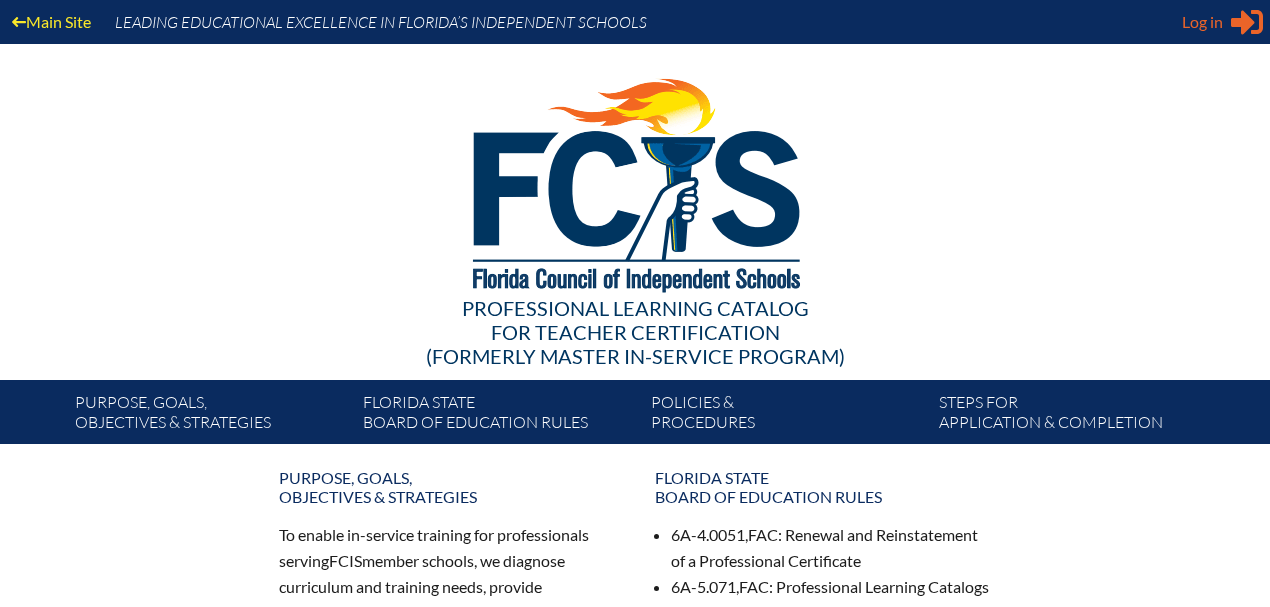 type on "[USERNAME]@[DOMAIN]" 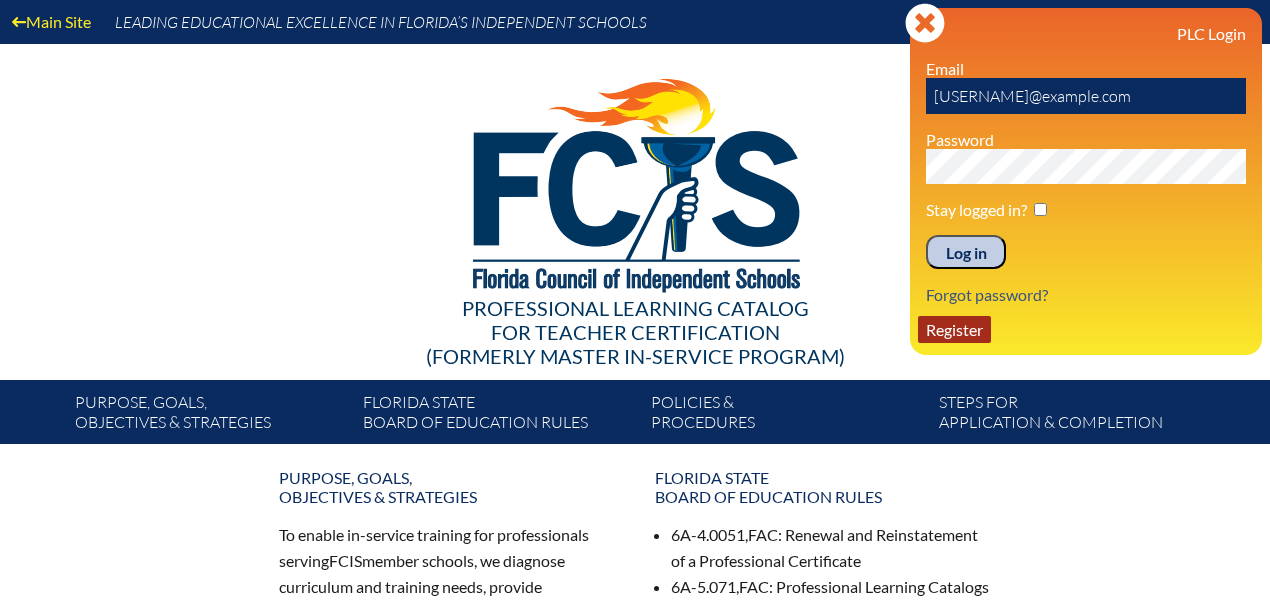 click on "Register" at bounding box center [954, 329] 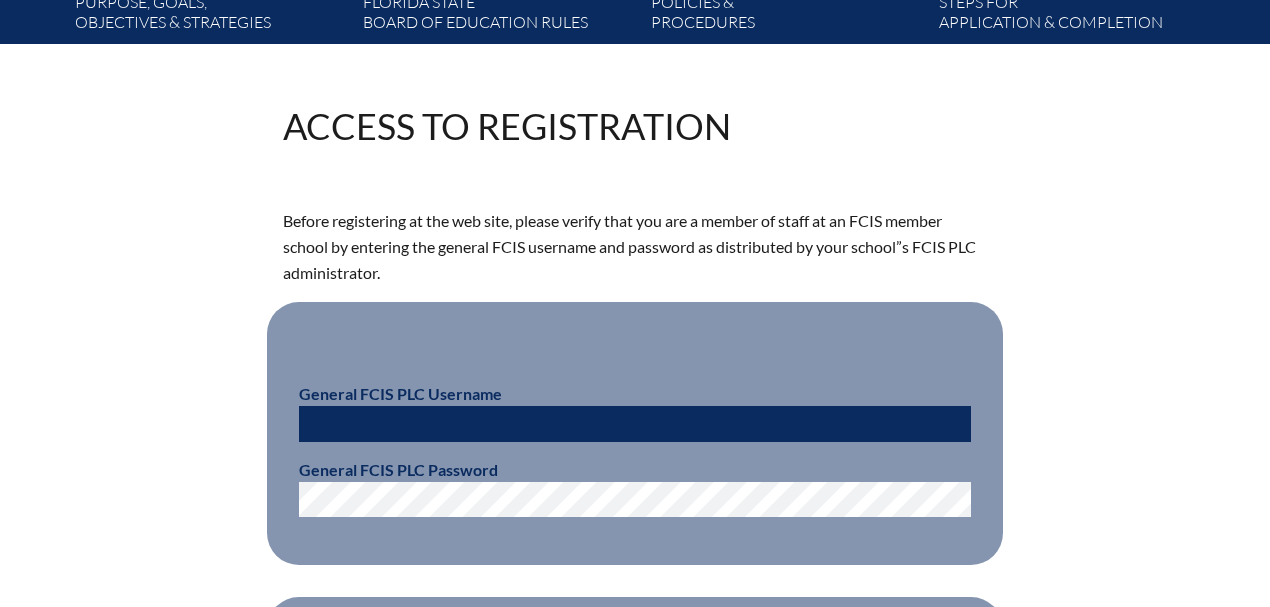 scroll, scrollTop: 533, scrollLeft: 0, axis: vertical 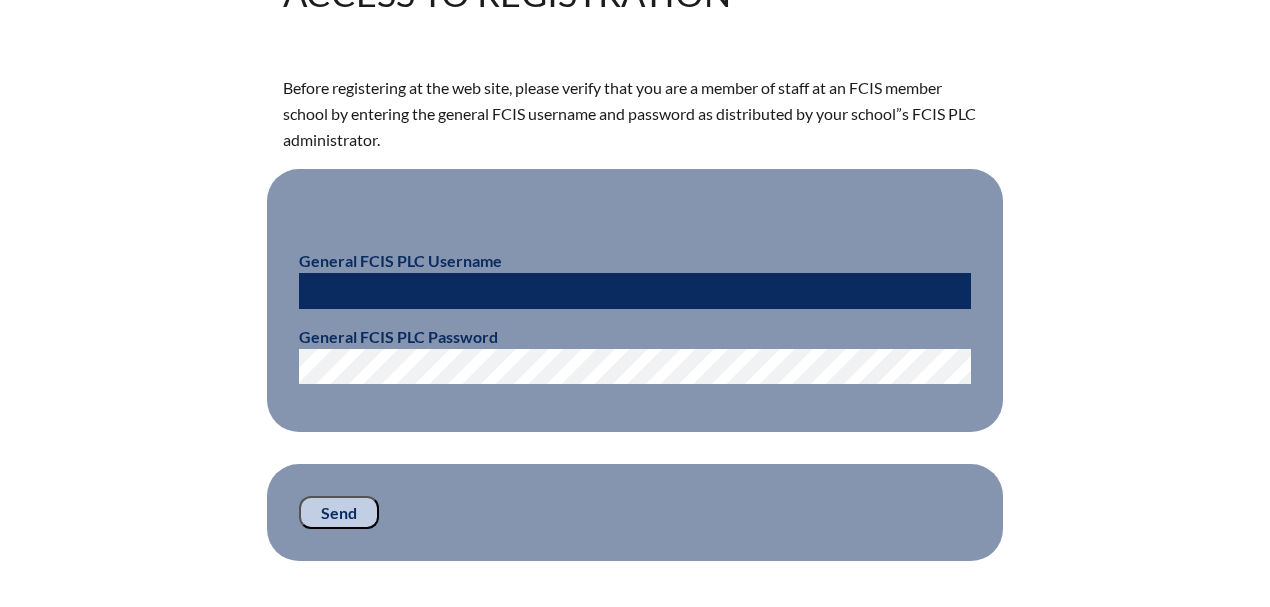 type on "[USERNAME]@[DOMAIN]" 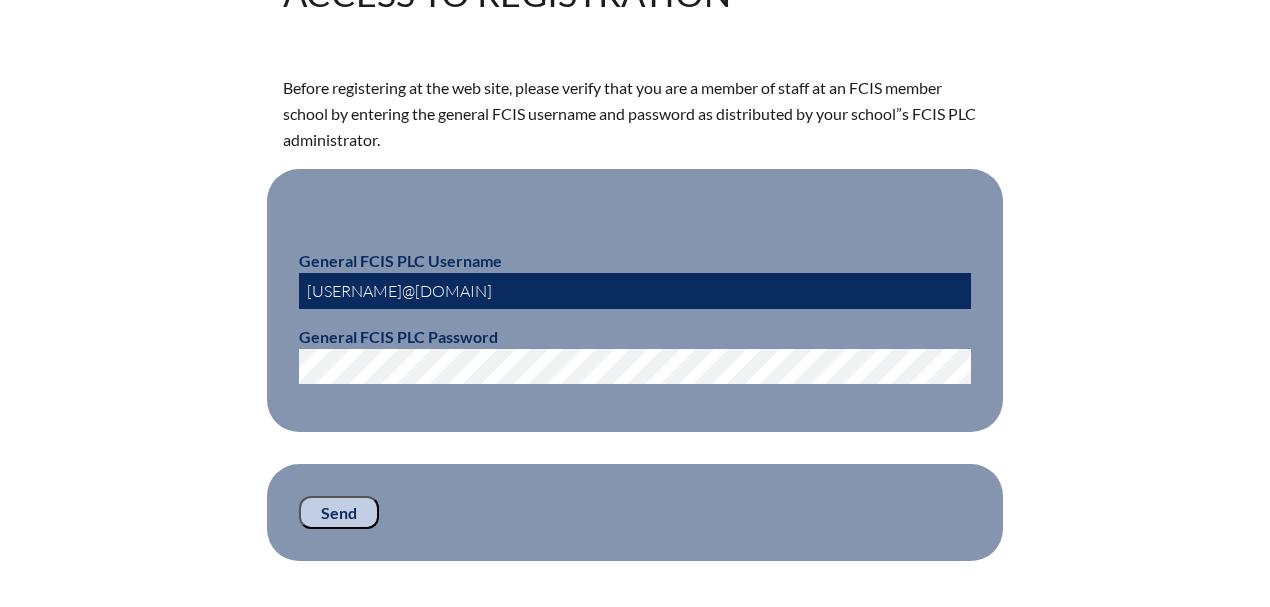 click on "Send" at bounding box center [339, 513] 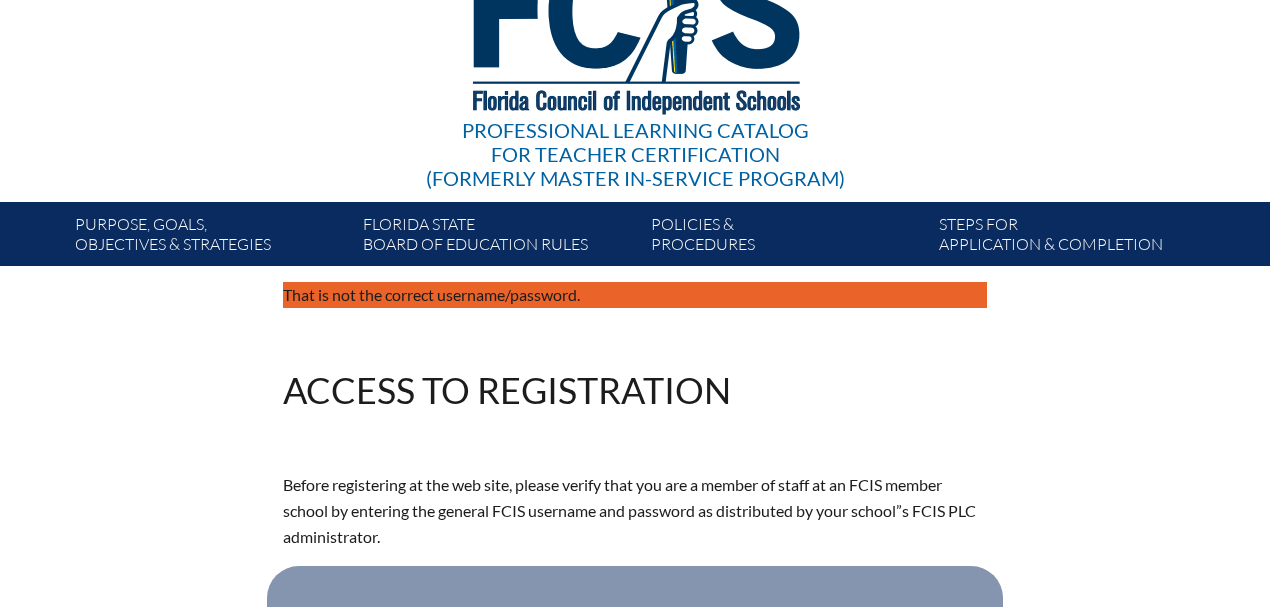 scroll, scrollTop: 0, scrollLeft: 0, axis: both 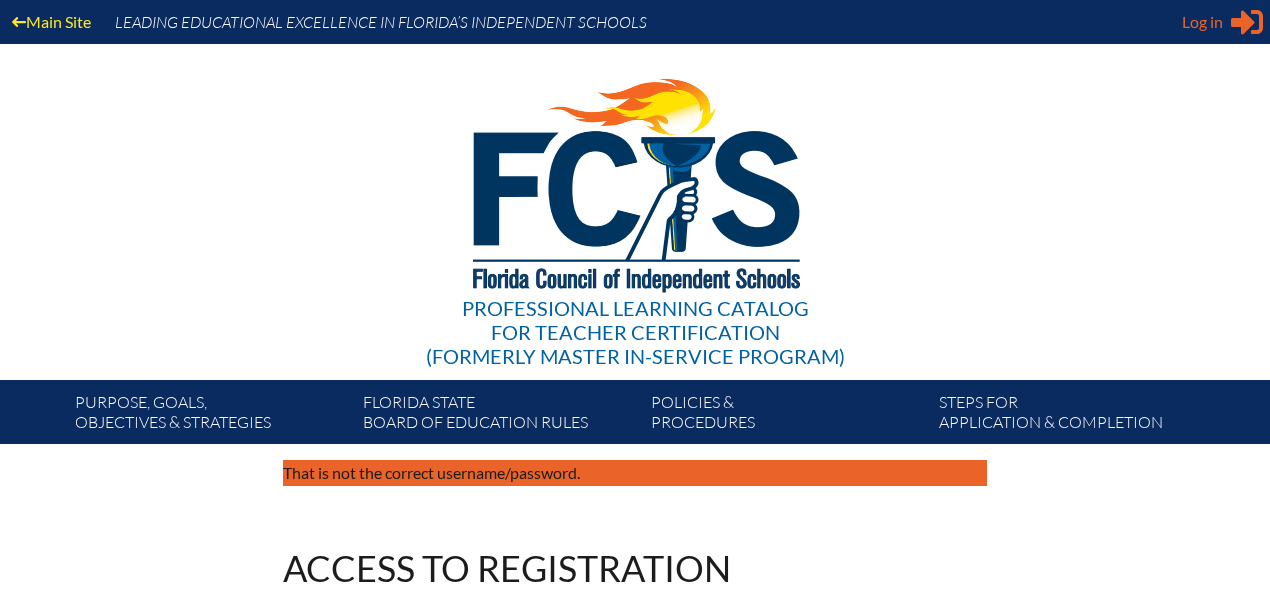 type on "[USERNAME]@[DOMAIN]" 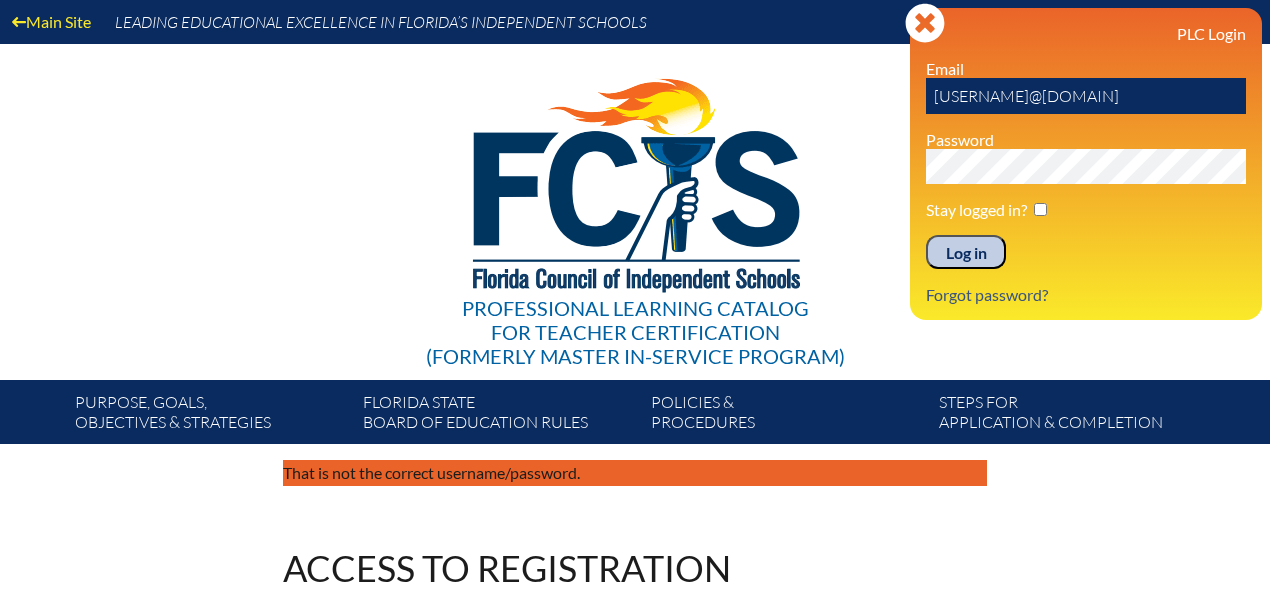 click on "Log in" at bounding box center [966, 252] 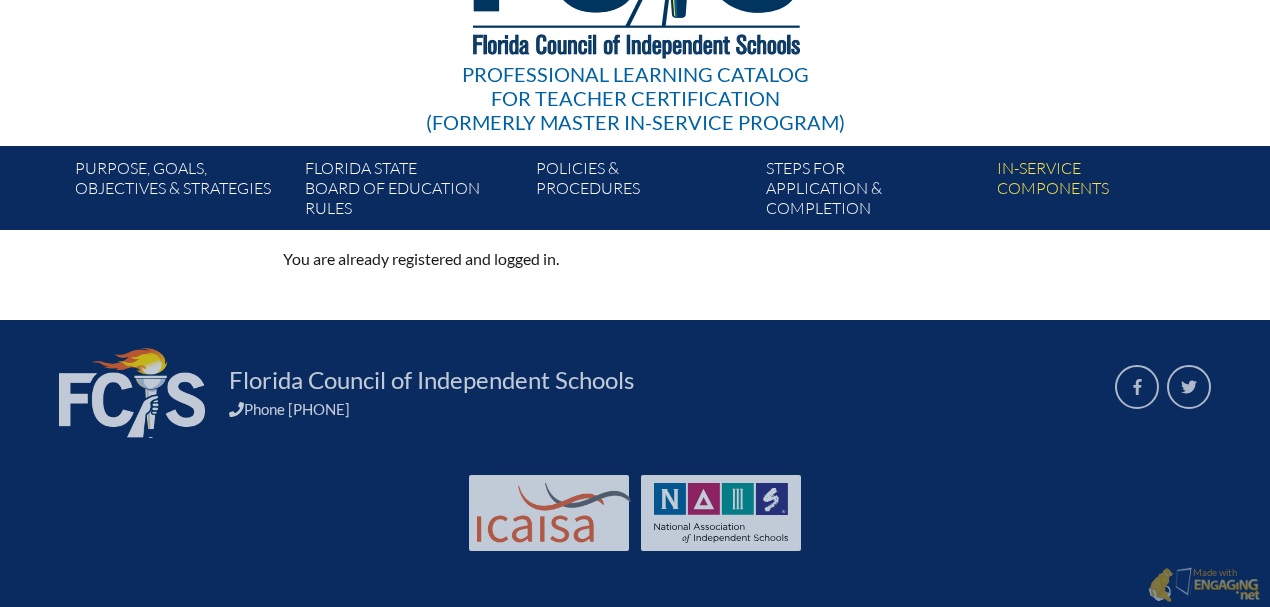 scroll, scrollTop: 0, scrollLeft: 0, axis: both 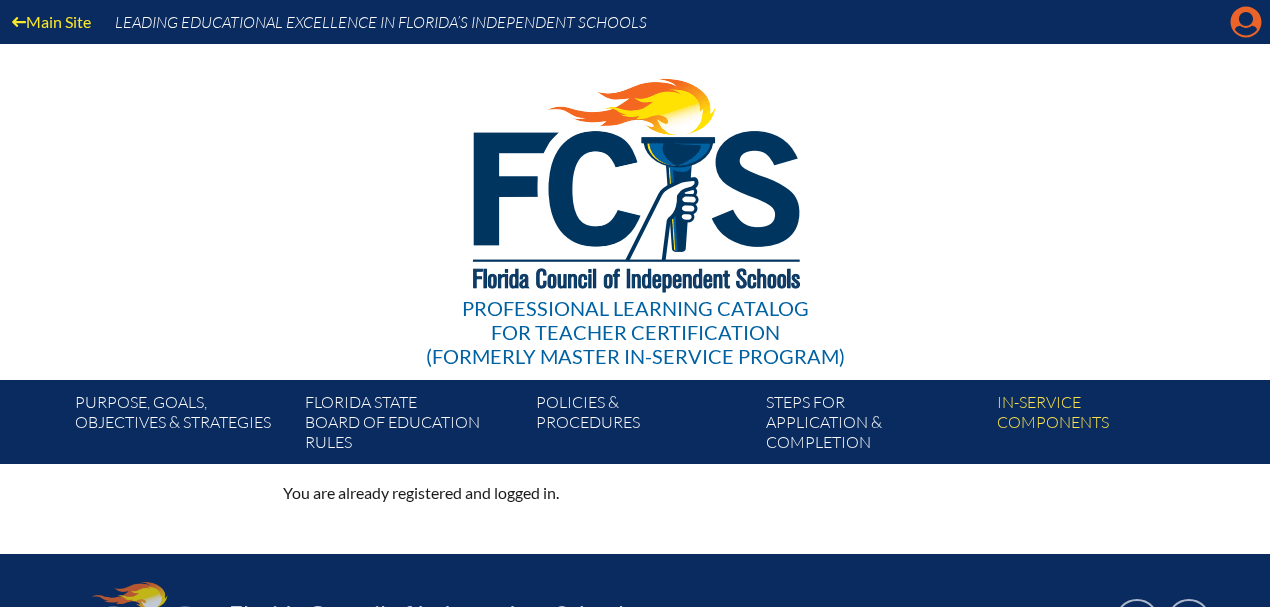 click 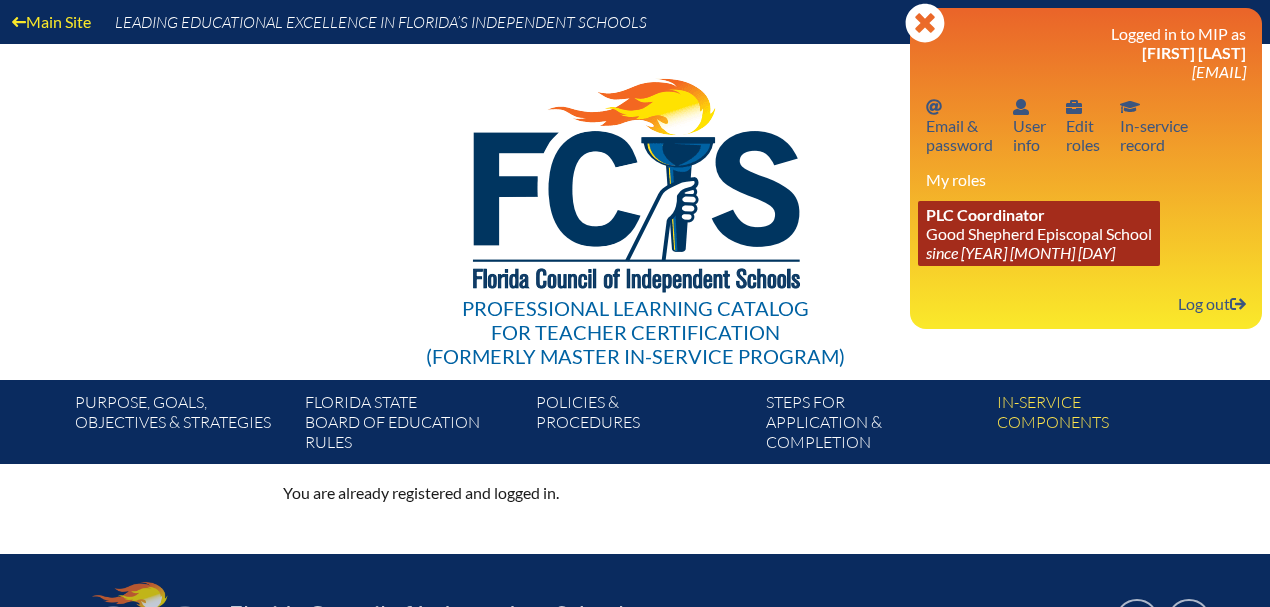 click on "PLC Coordinator
Good Shepherd Episcopal School
since [YEAR] [MONTH] [DAY]" at bounding box center (1039, 233) 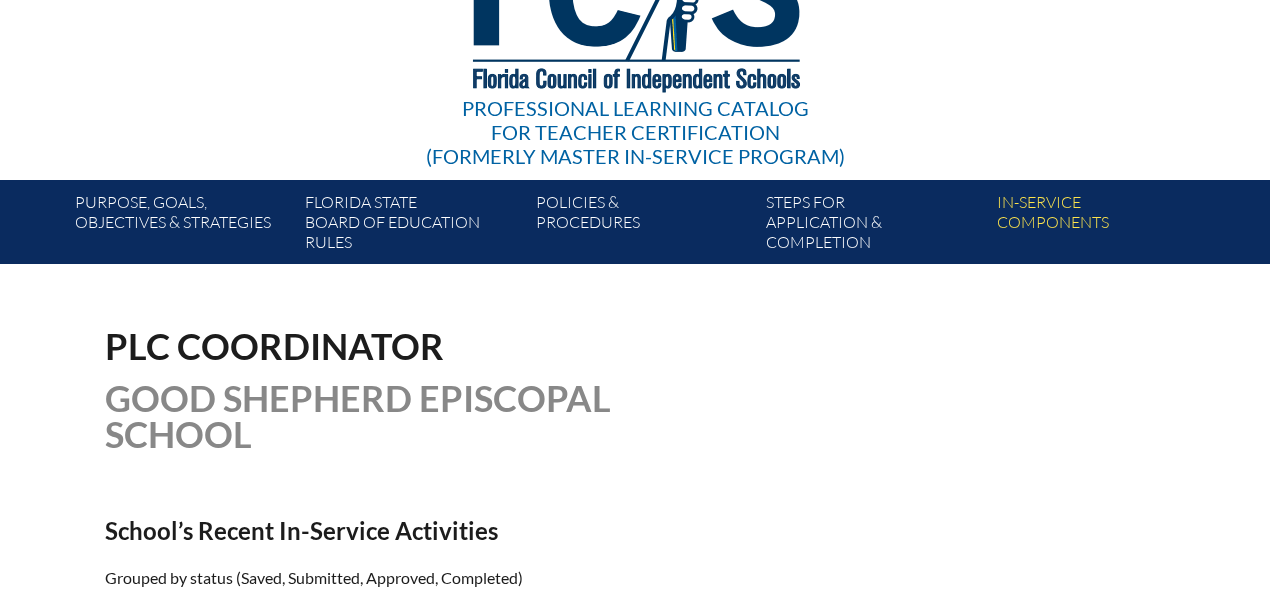 scroll, scrollTop: 0, scrollLeft: 0, axis: both 